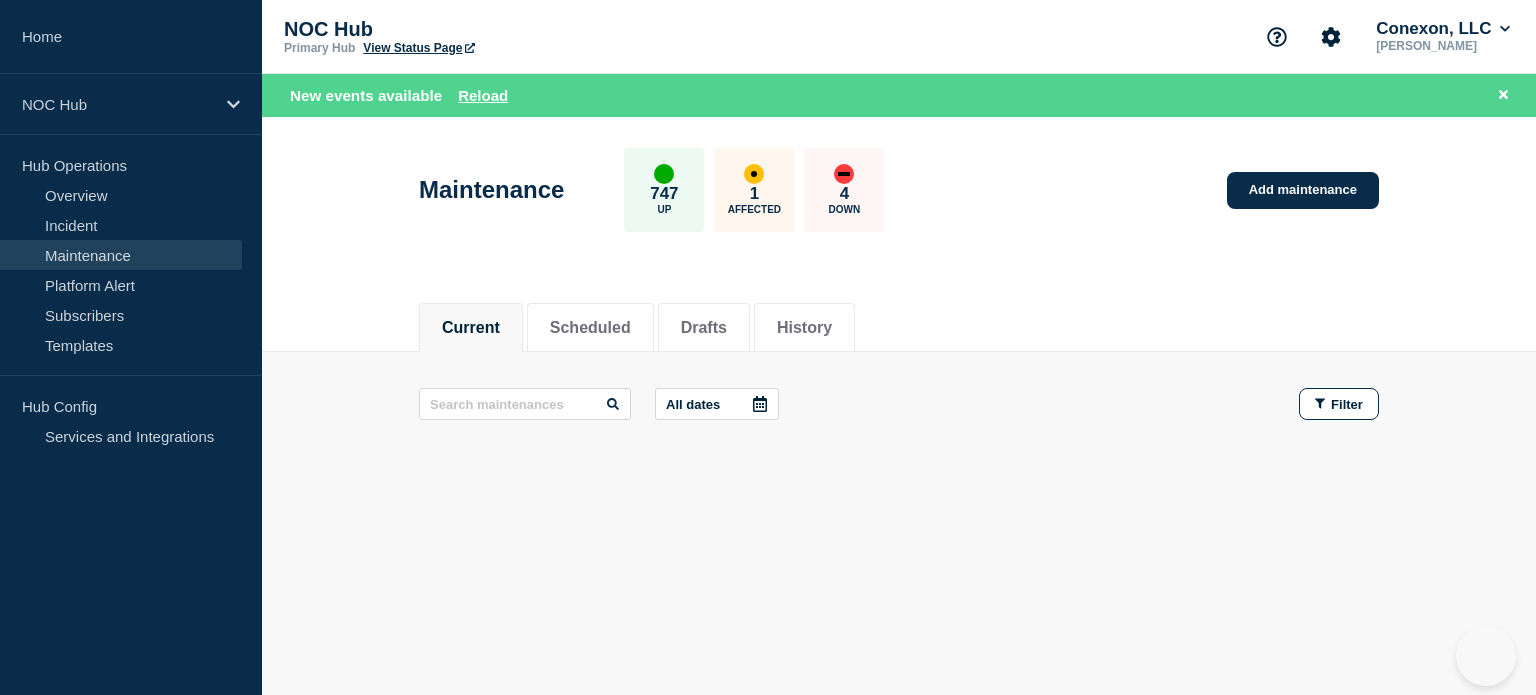 scroll, scrollTop: 0, scrollLeft: 0, axis: both 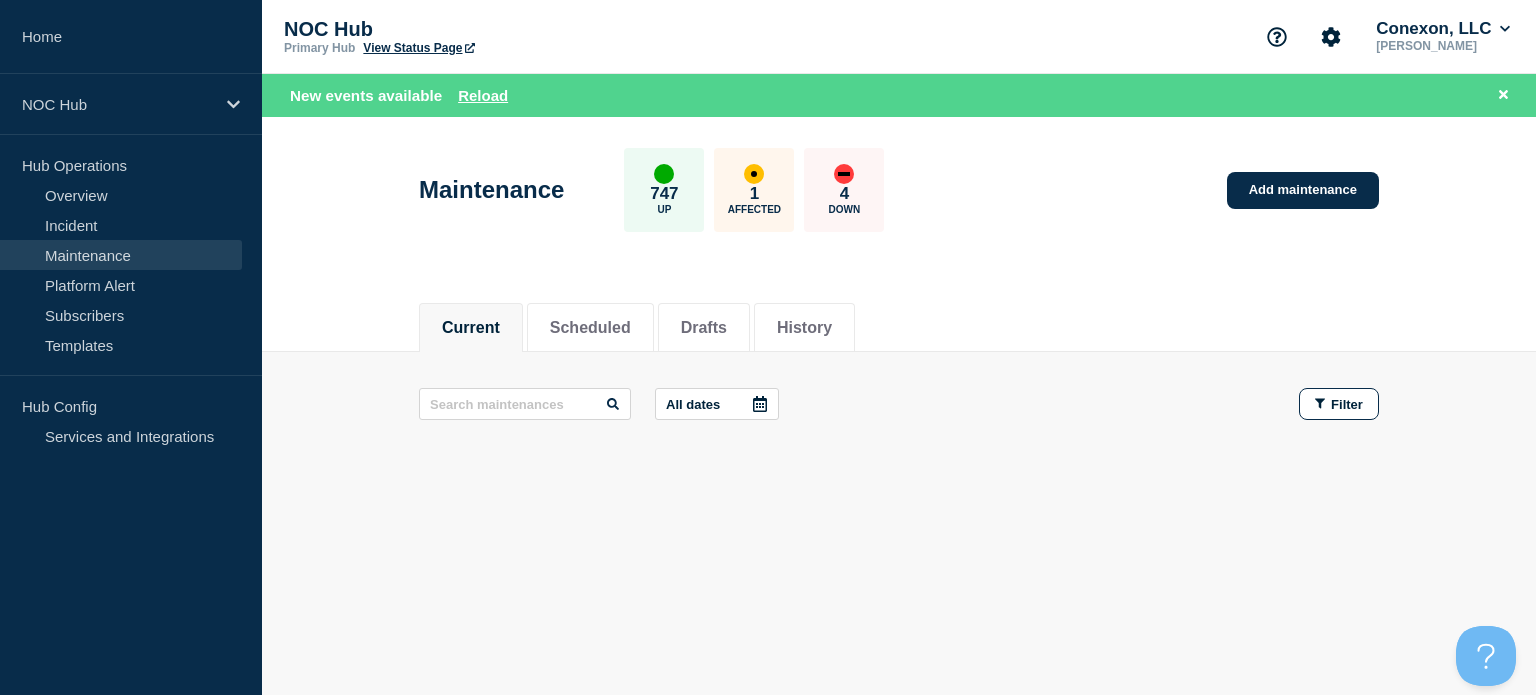 click on "Maintenance" at bounding box center (121, 255) 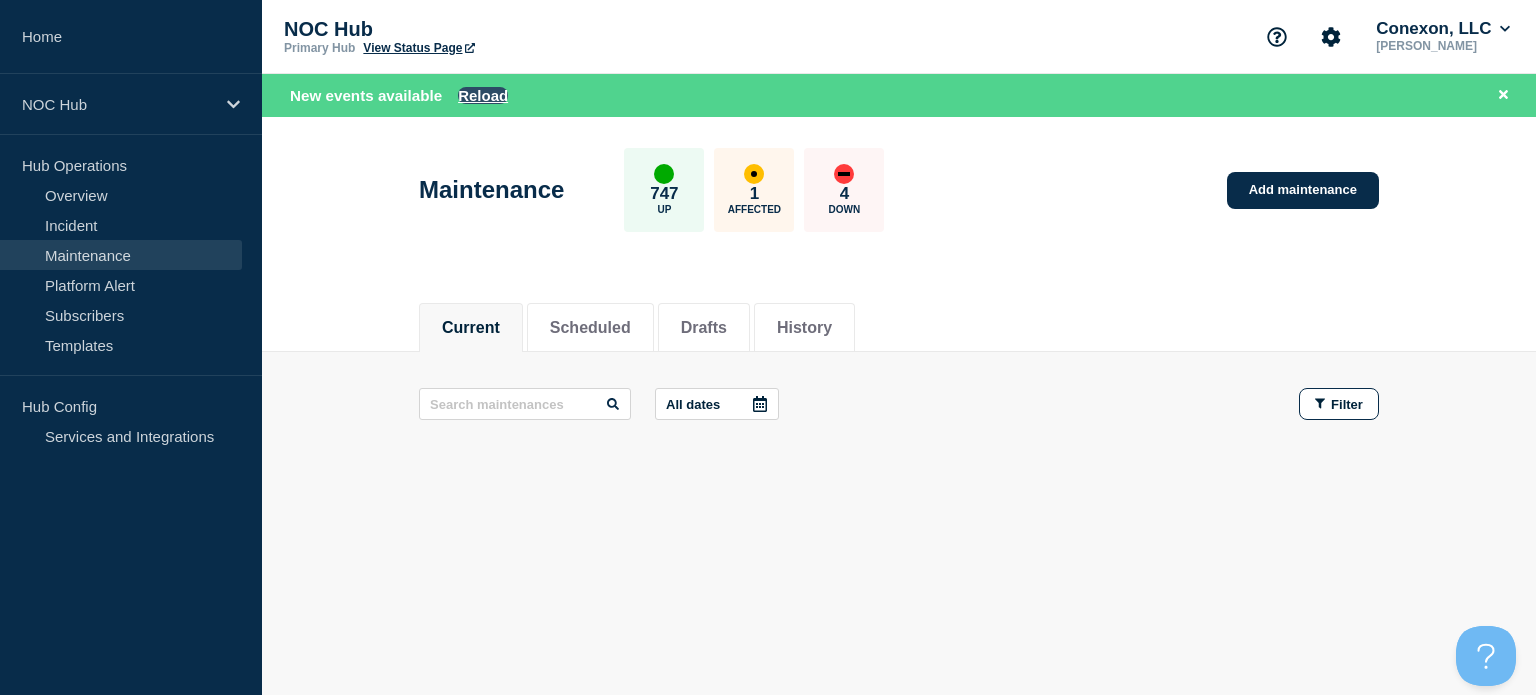 click on "Reload" at bounding box center (483, 95) 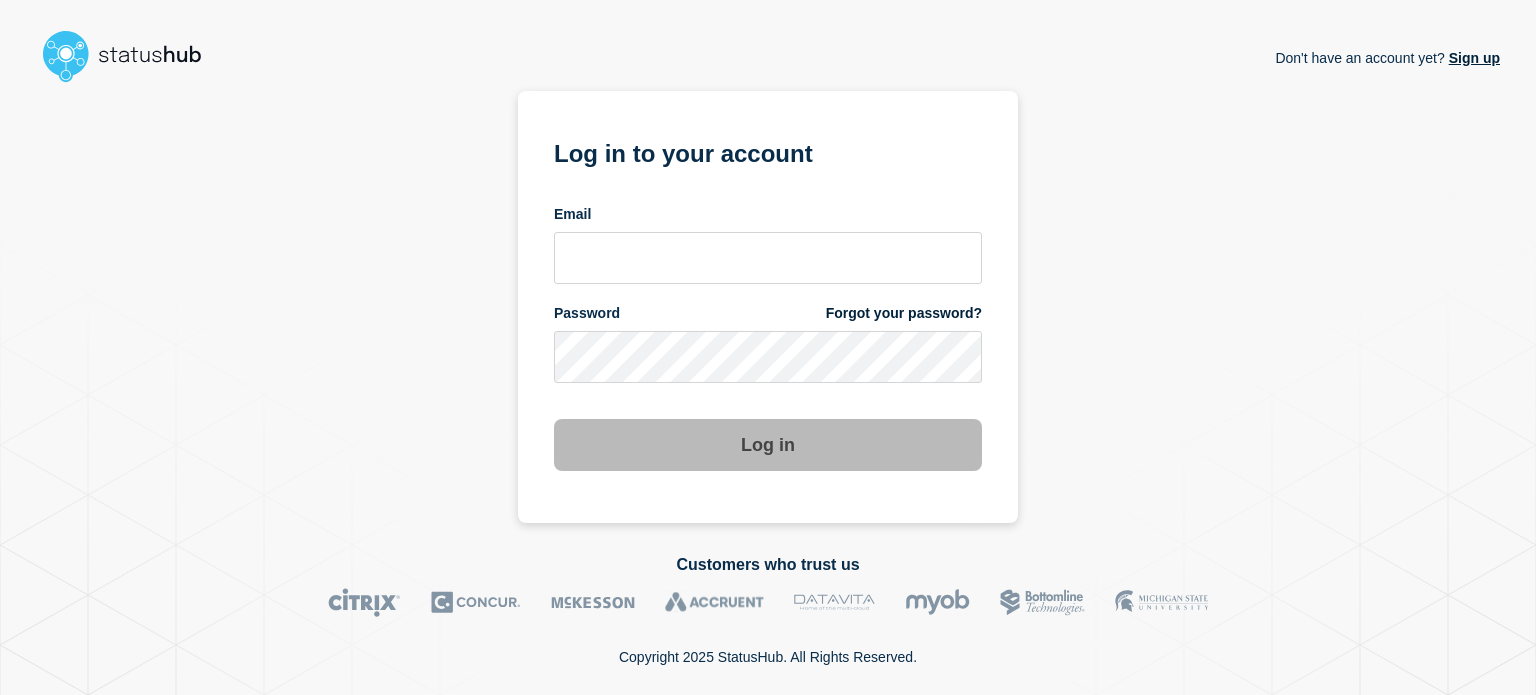 scroll, scrollTop: 0, scrollLeft: 0, axis: both 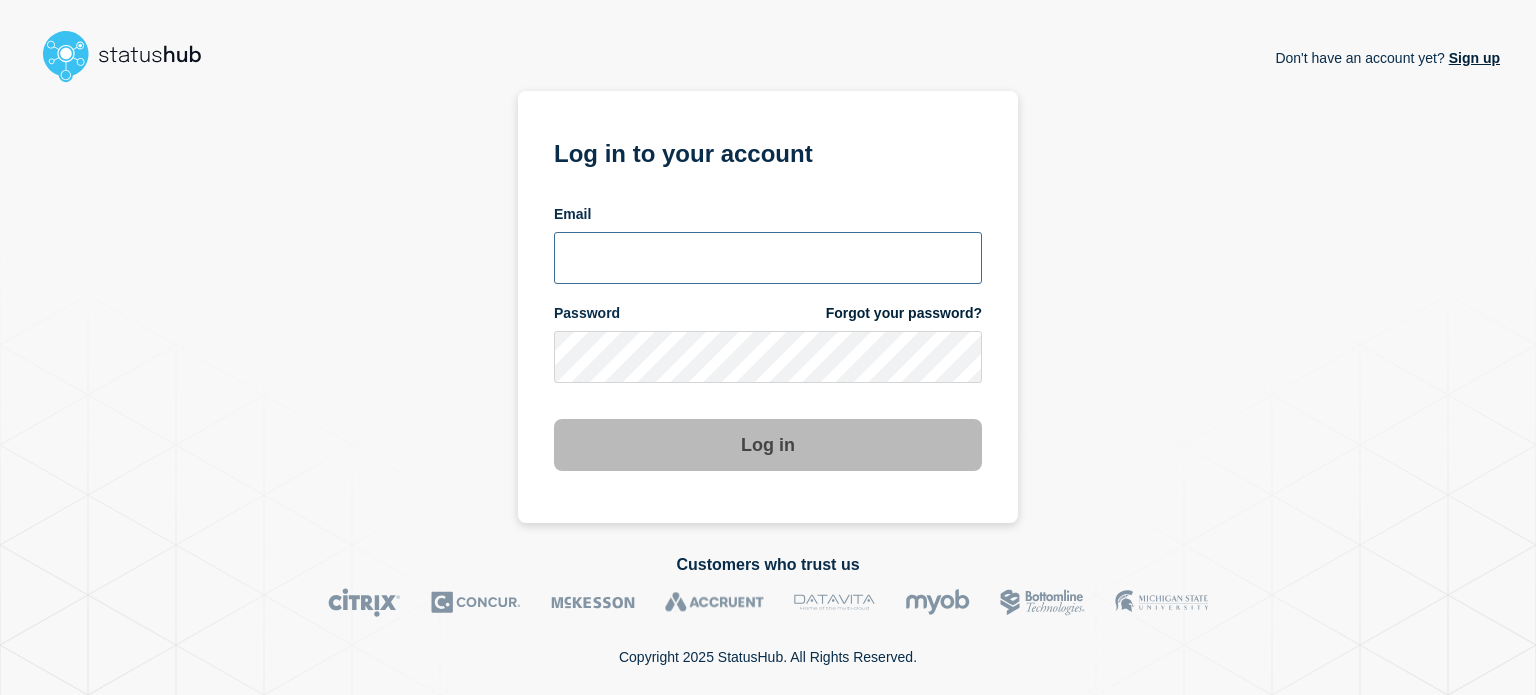 type on "devin.handy@conexon.us" 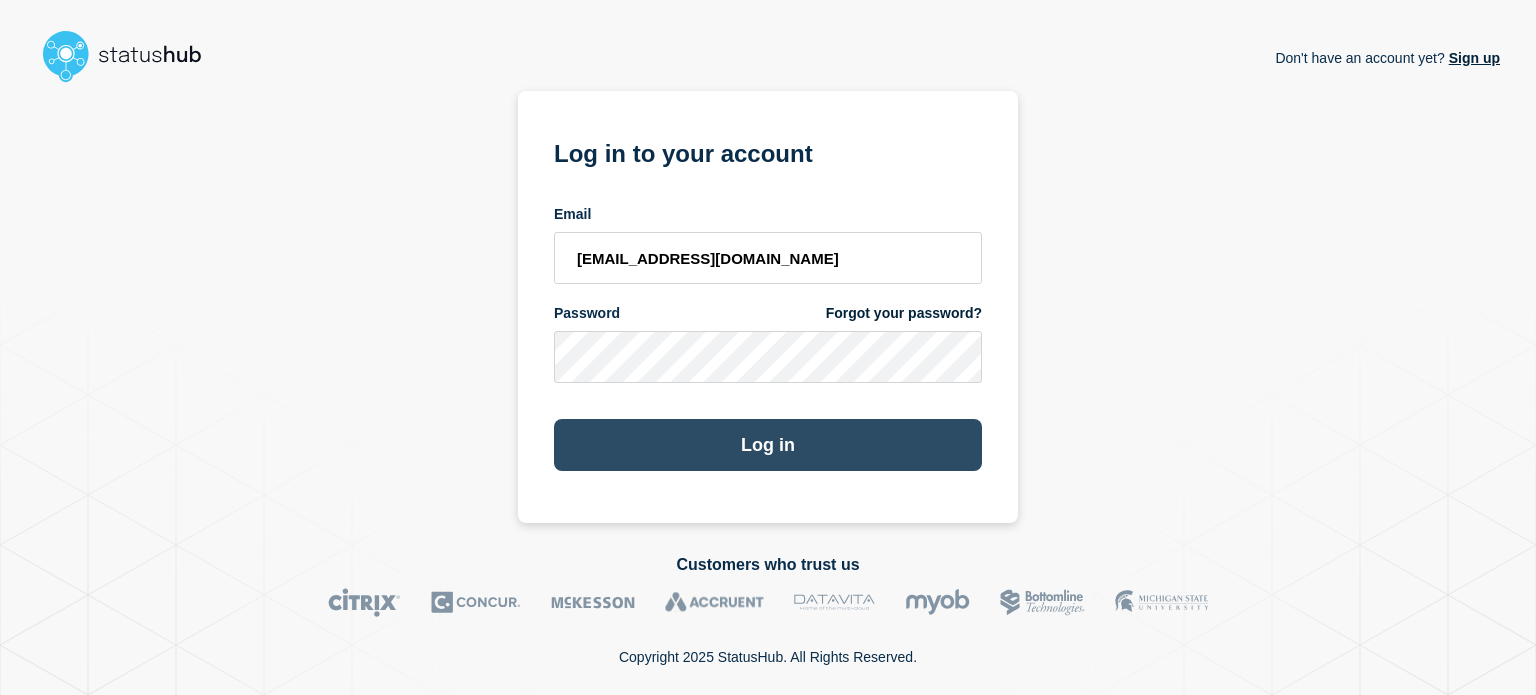 click on "Log in" at bounding box center (768, 445) 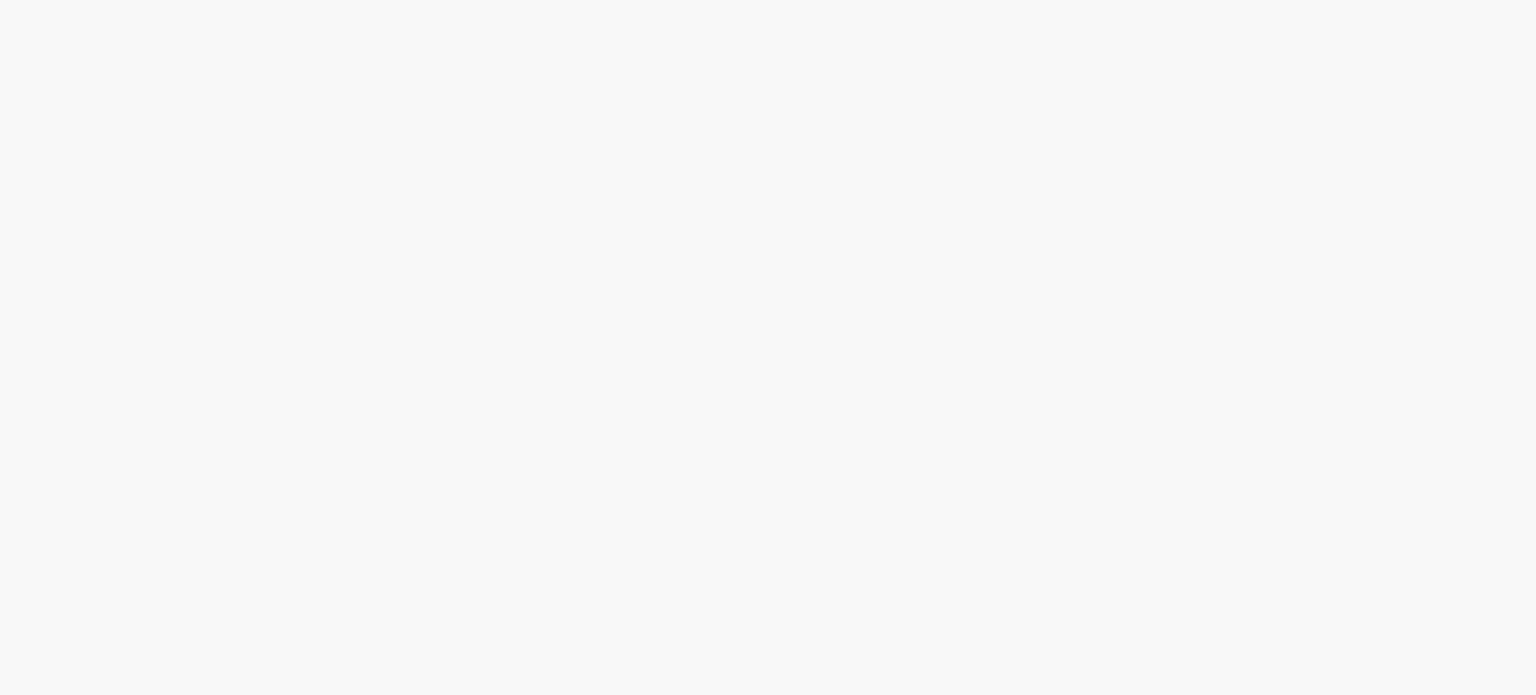 scroll, scrollTop: 0, scrollLeft: 0, axis: both 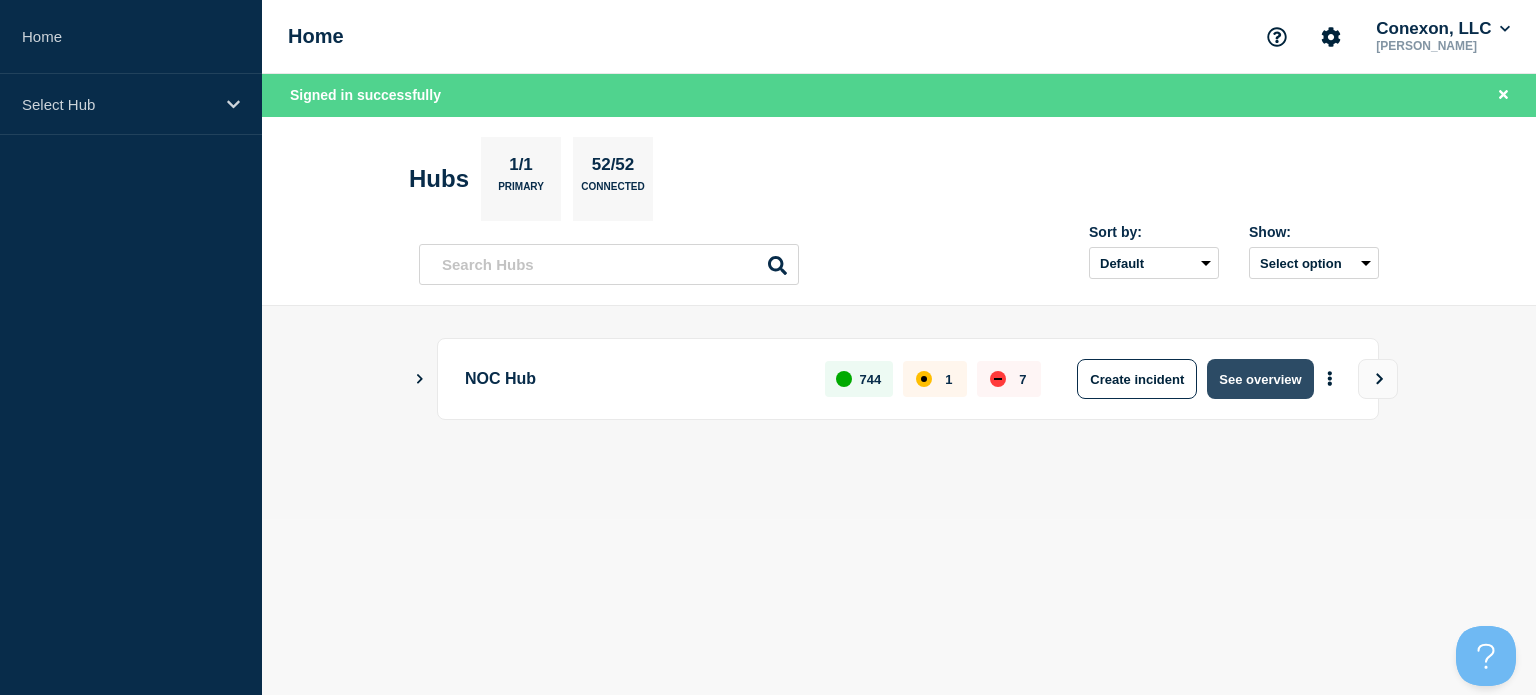 click on "See overview" at bounding box center (1260, 379) 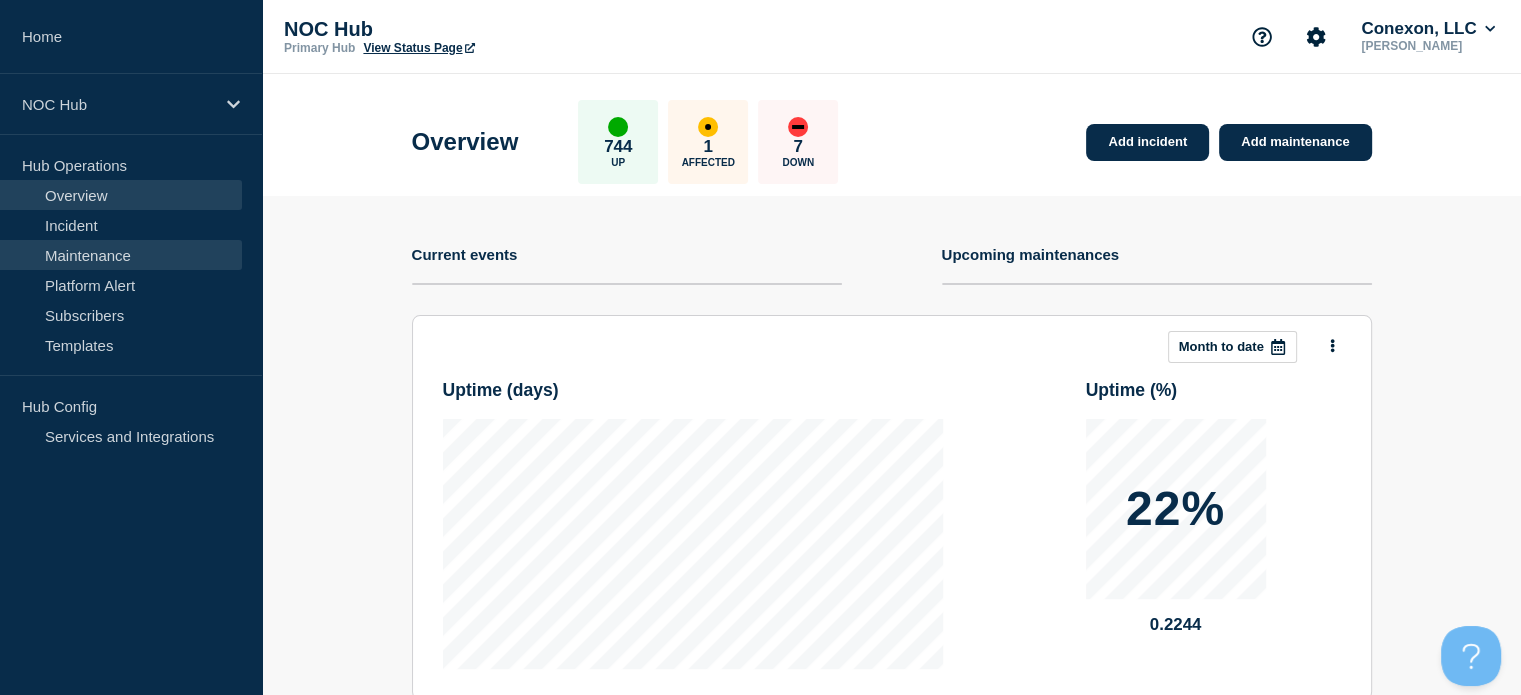 click on "Maintenance" at bounding box center [121, 255] 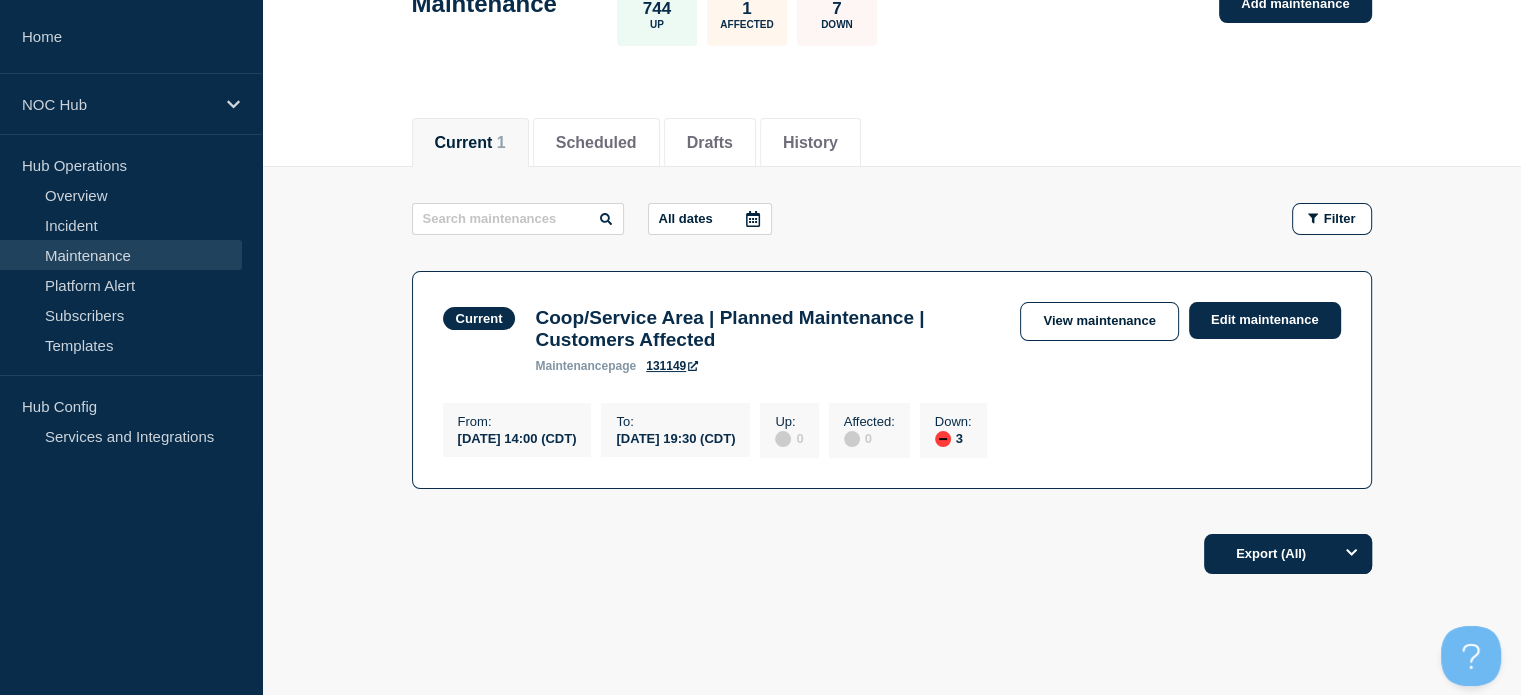 scroll, scrollTop: 113, scrollLeft: 0, axis: vertical 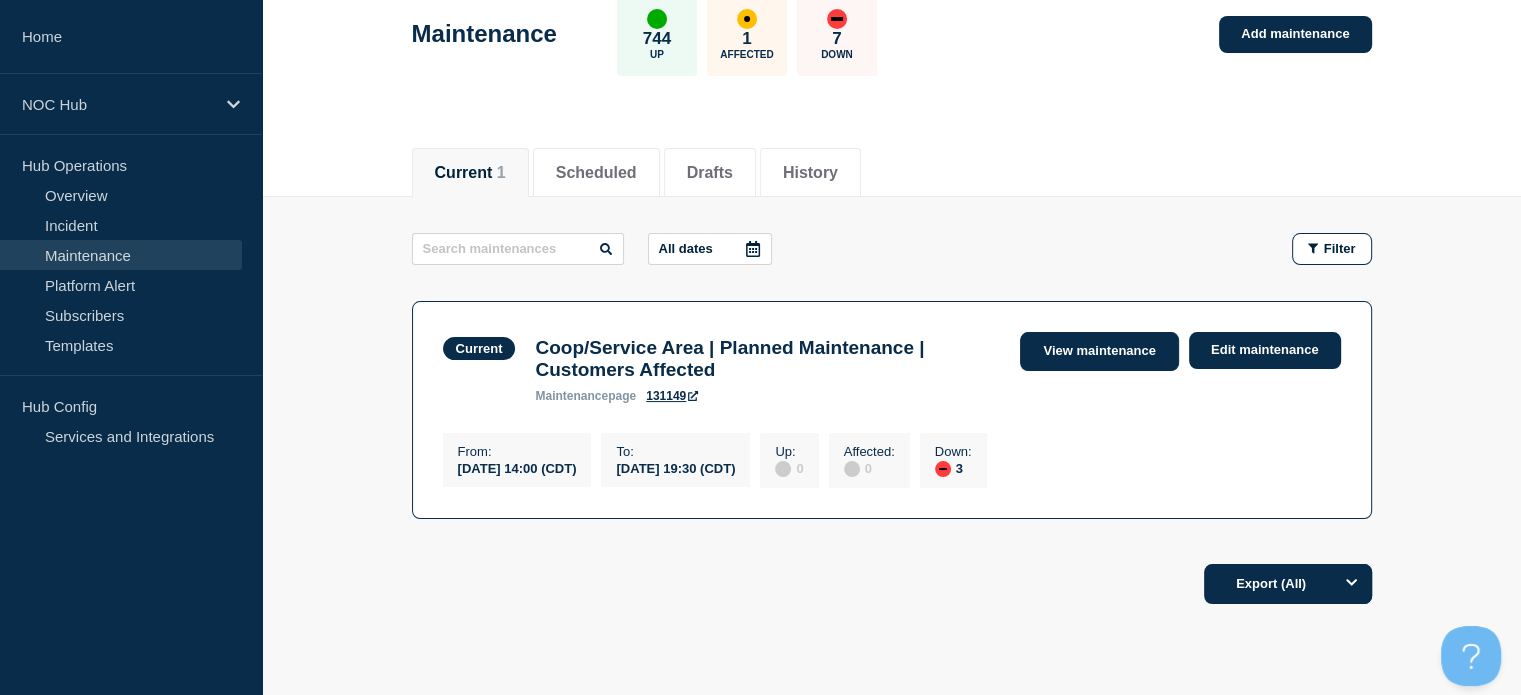 click on "View maintenance" at bounding box center (1099, 351) 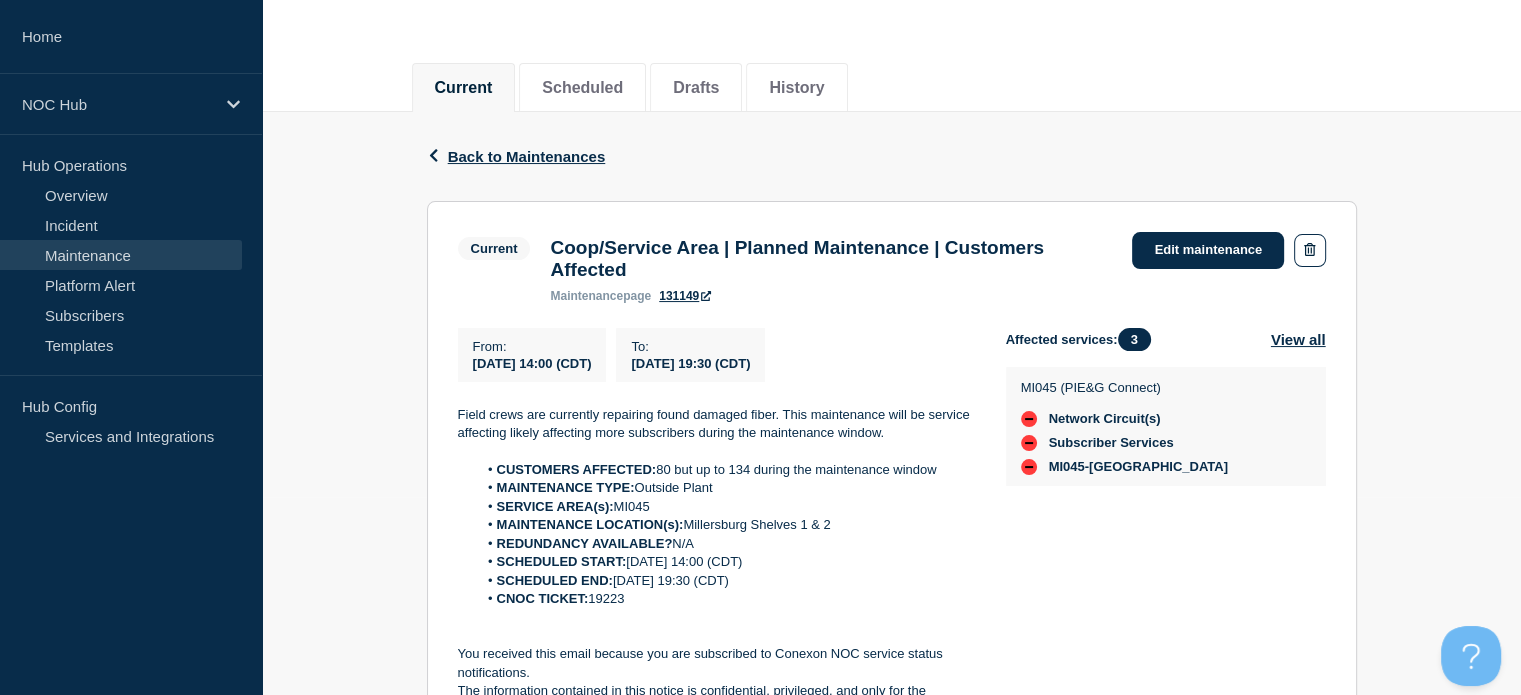 scroll, scrollTop: 200, scrollLeft: 0, axis: vertical 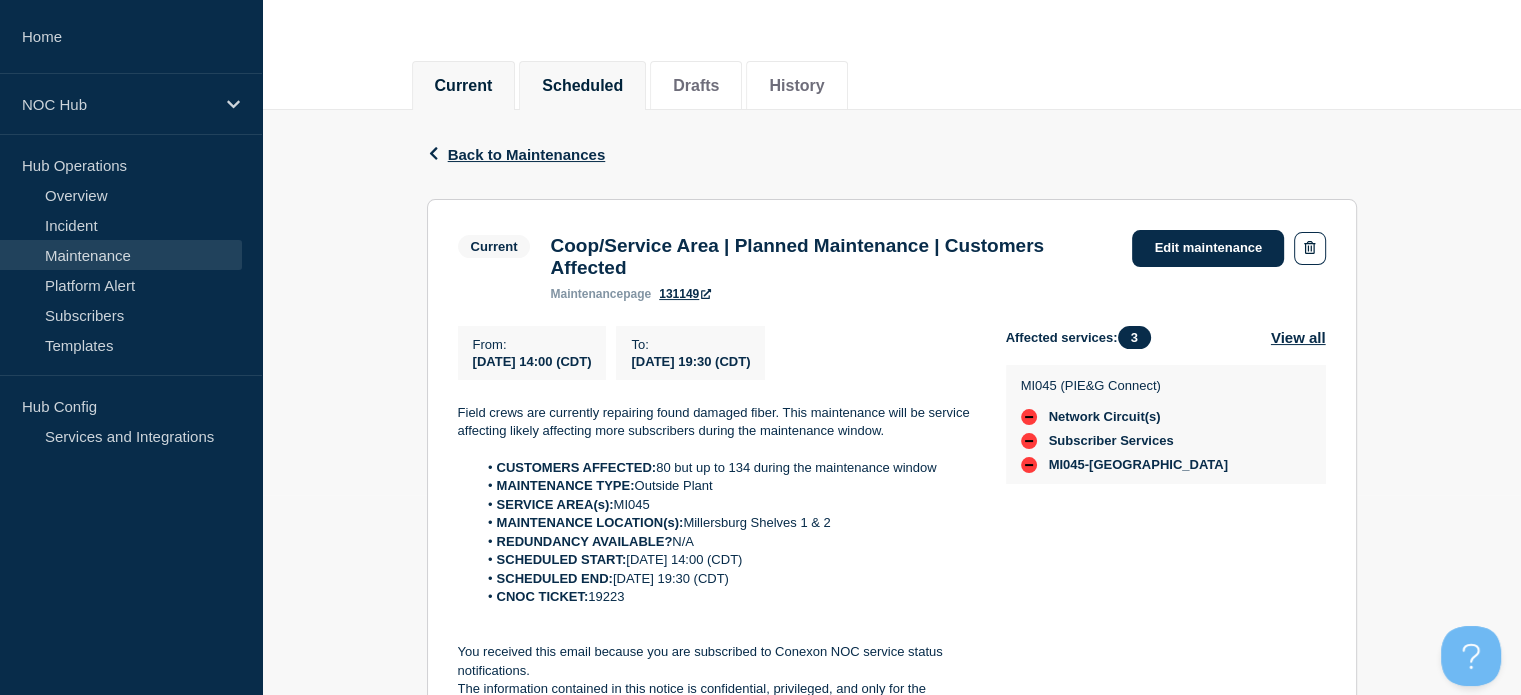 click on "Scheduled" at bounding box center (582, 86) 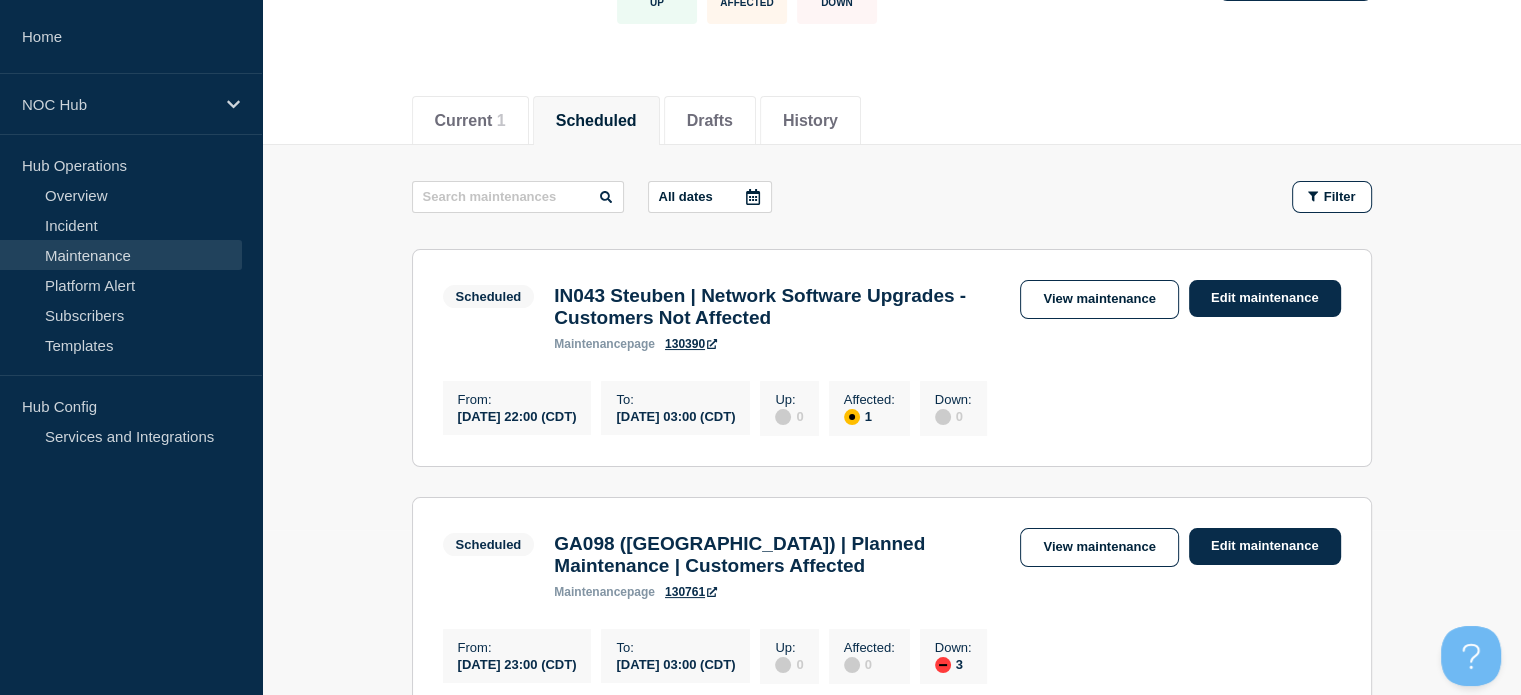scroll, scrollTop: 300, scrollLeft: 0, axis: vertical 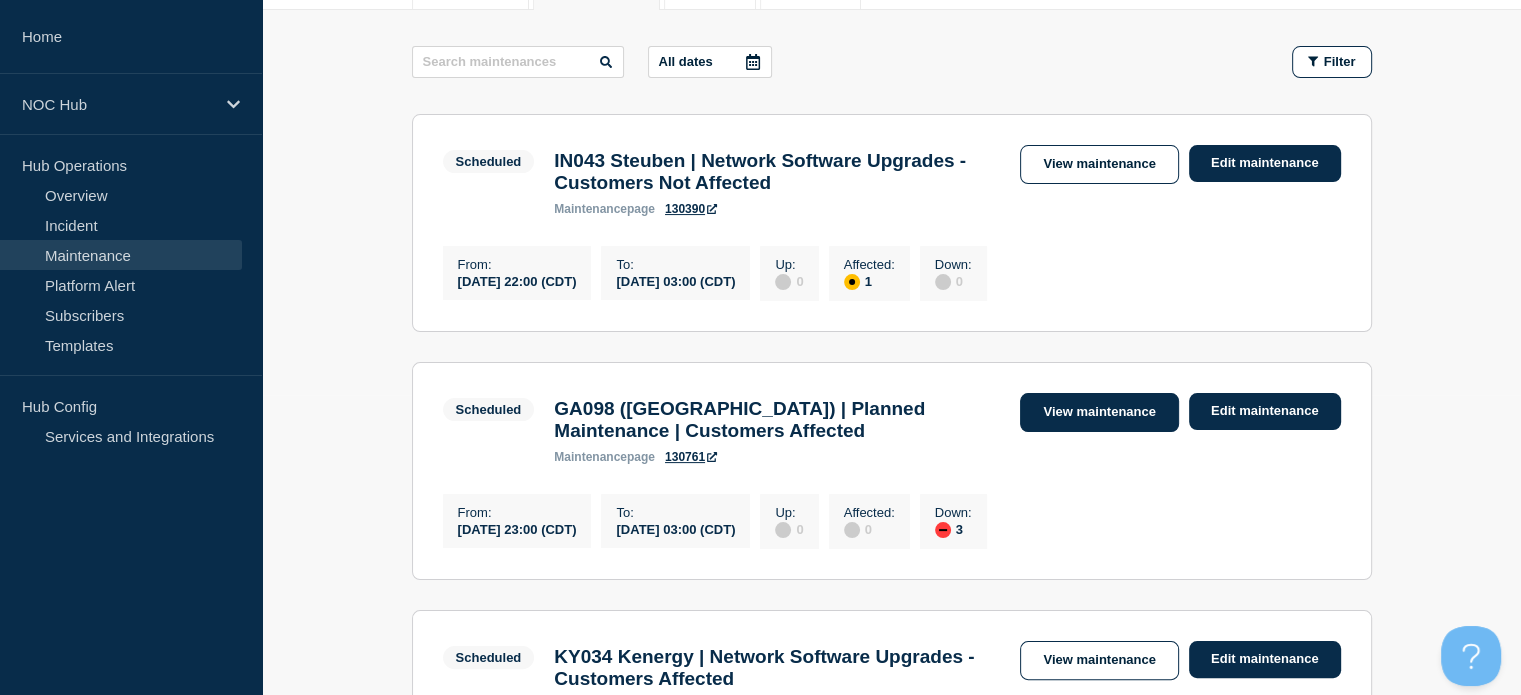 click on "View maintenance" at bounding box center [1099, 412] 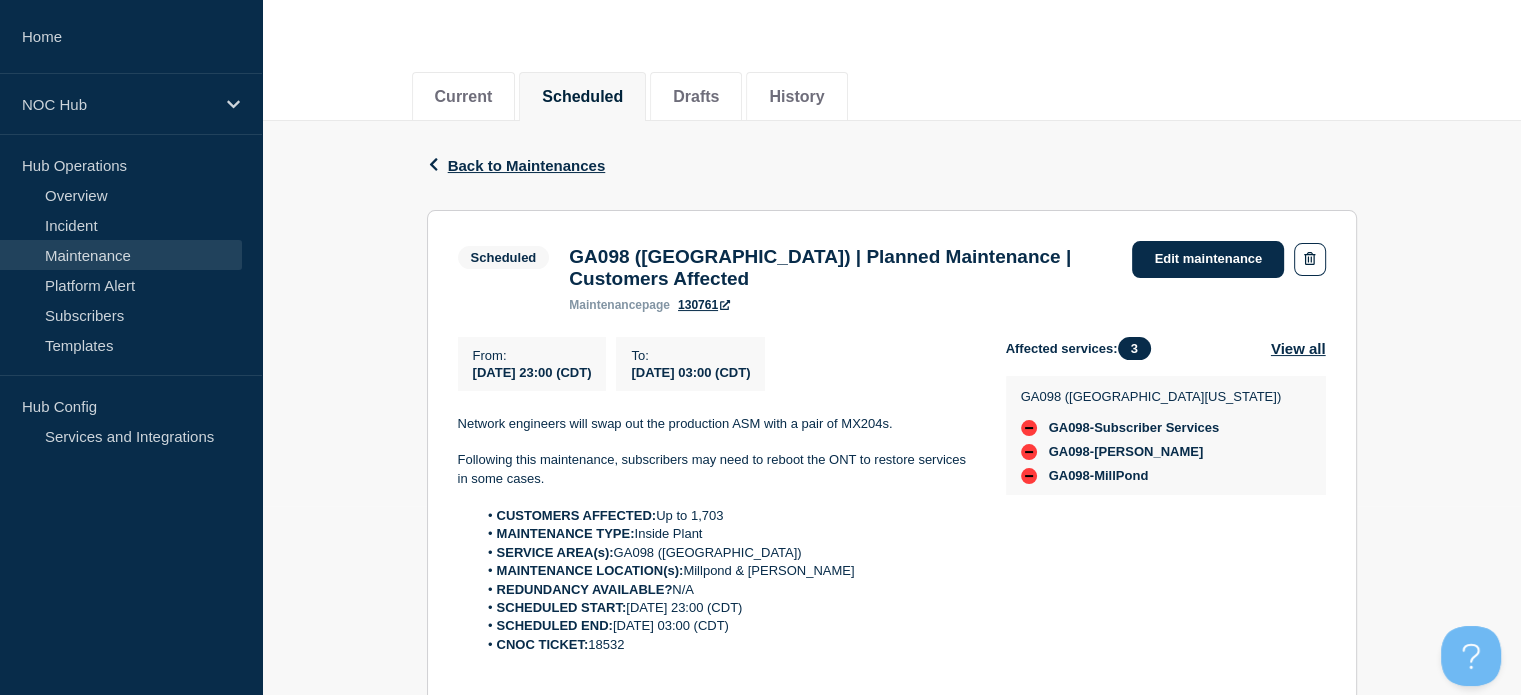 scroll, scrollTop: 200, scrollLeft: 0, axis: vertical 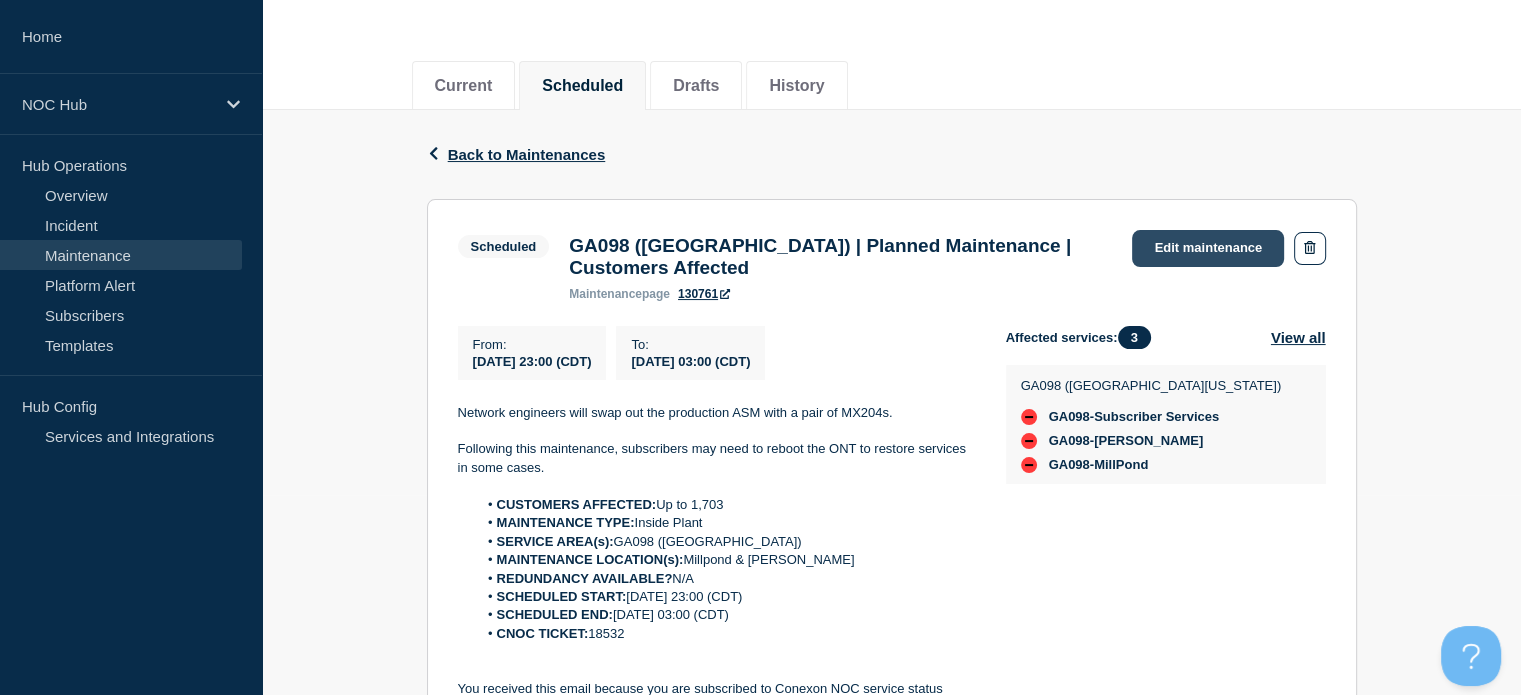click on "Edit maintenance" 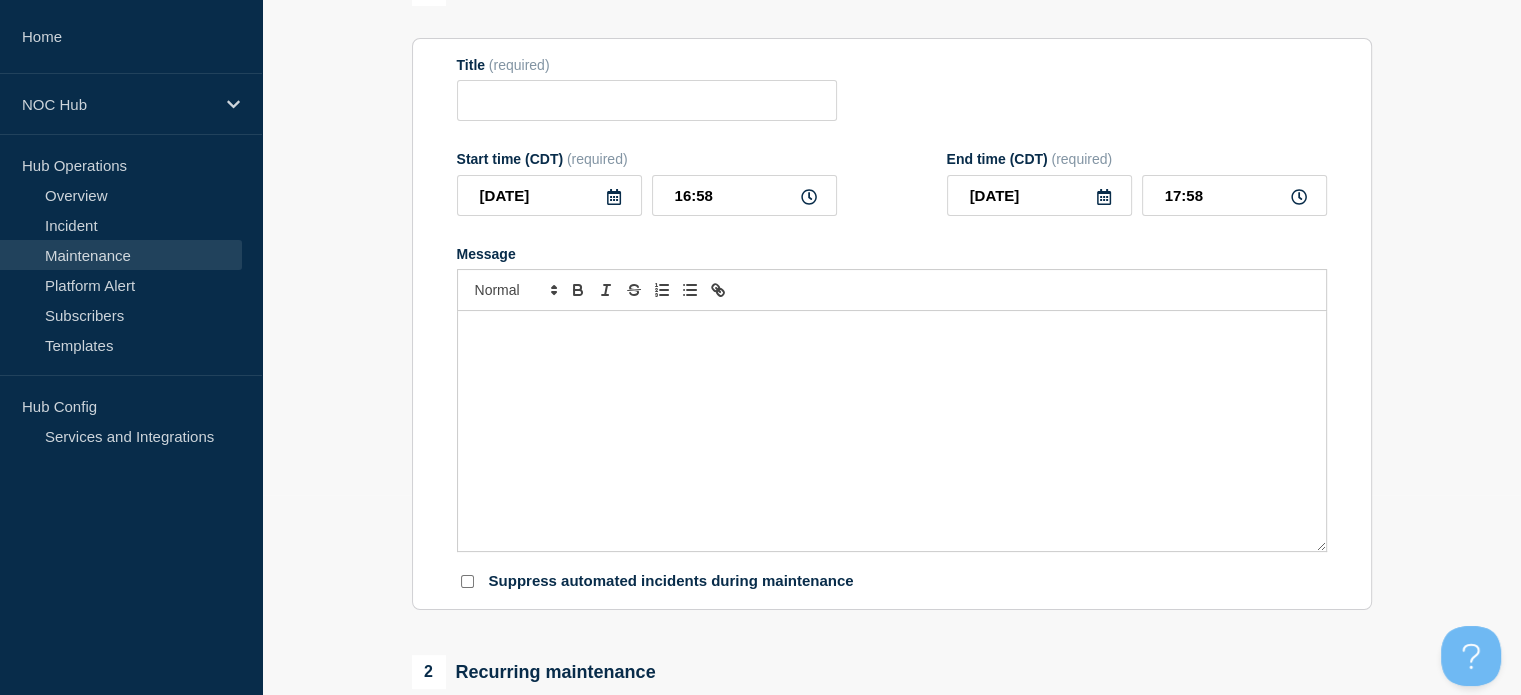 type on "GA098 (Central GA) | Planned Maintenance | Customers Affected" 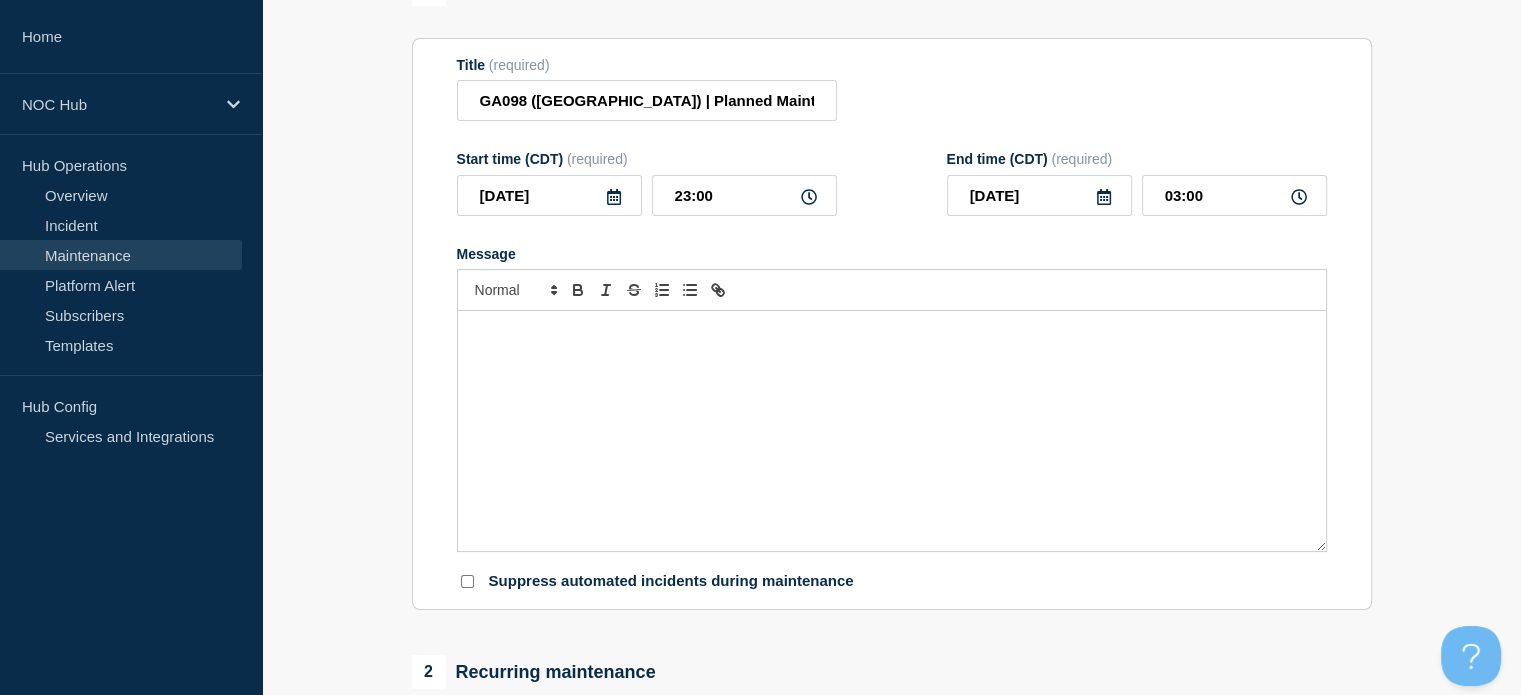 checkbox on "false" 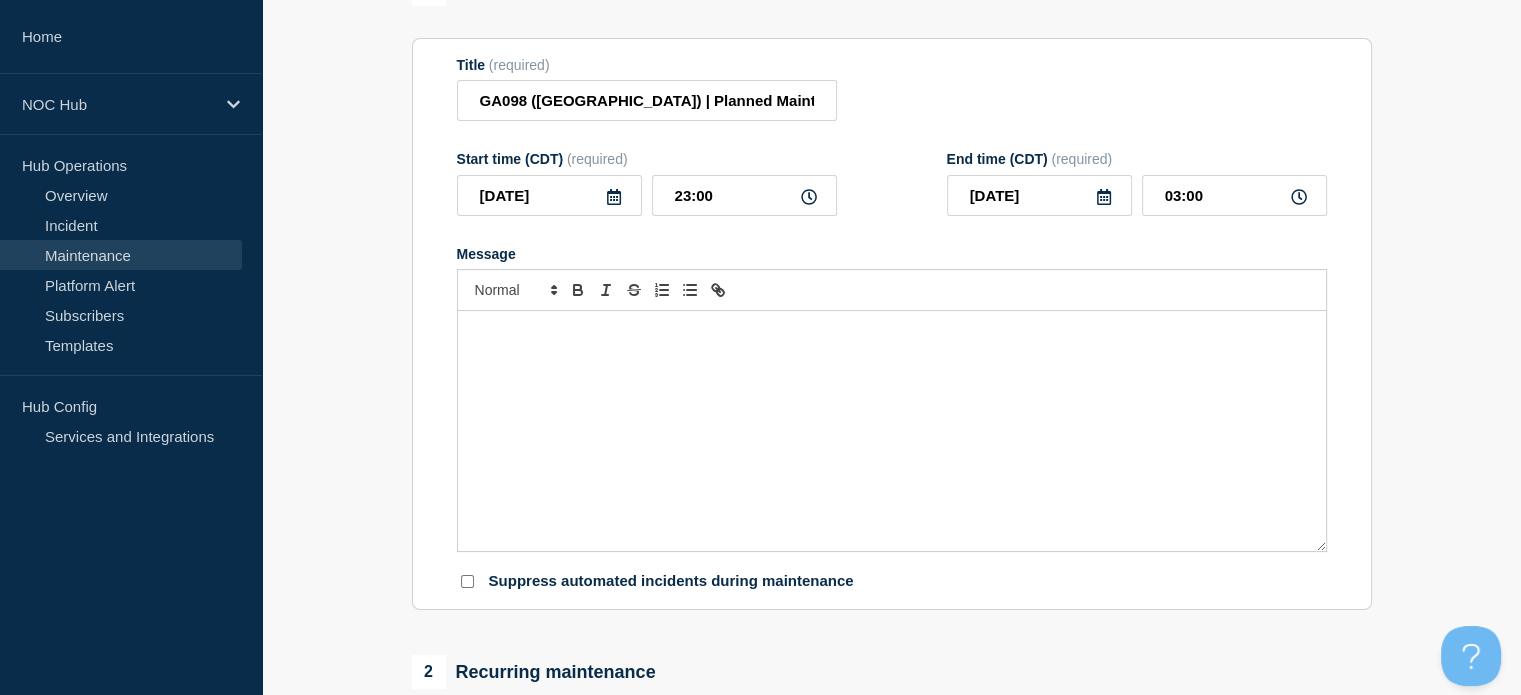checkbox on "true" 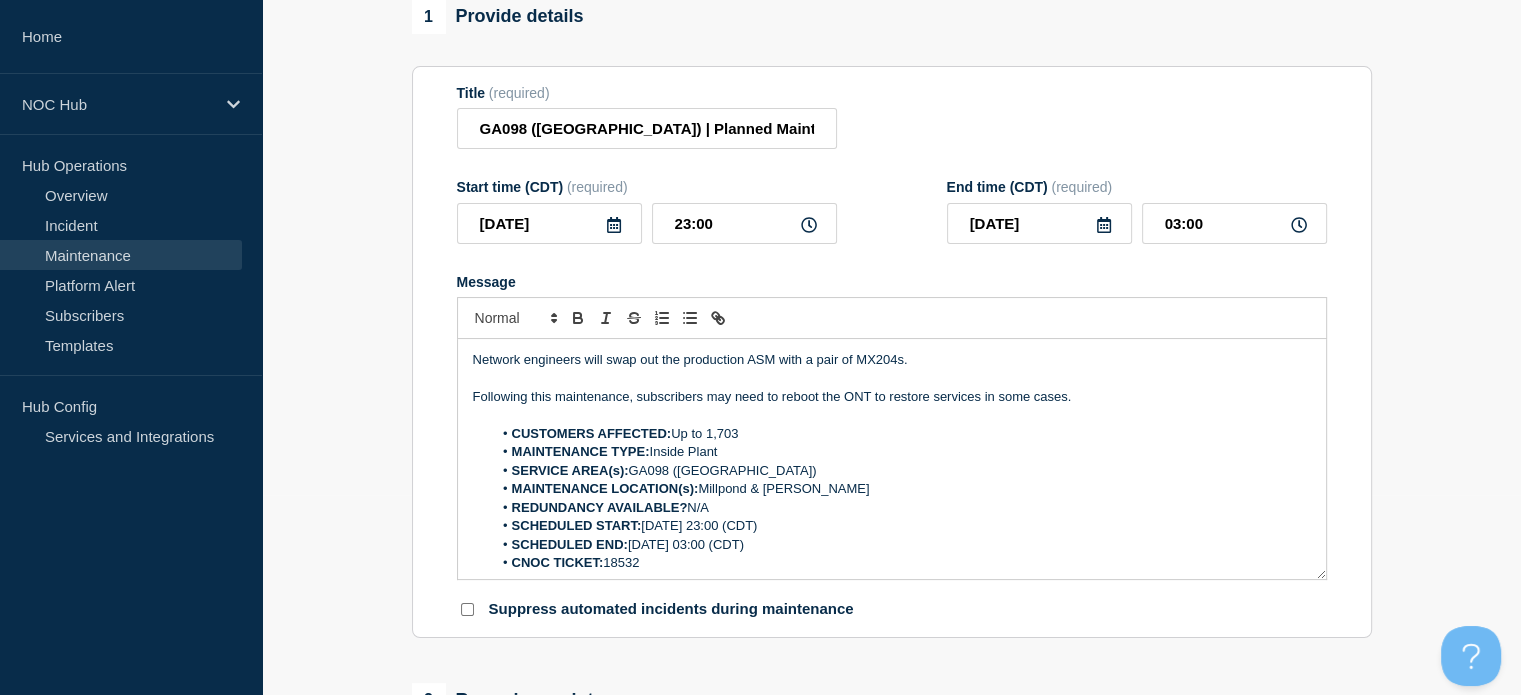 click 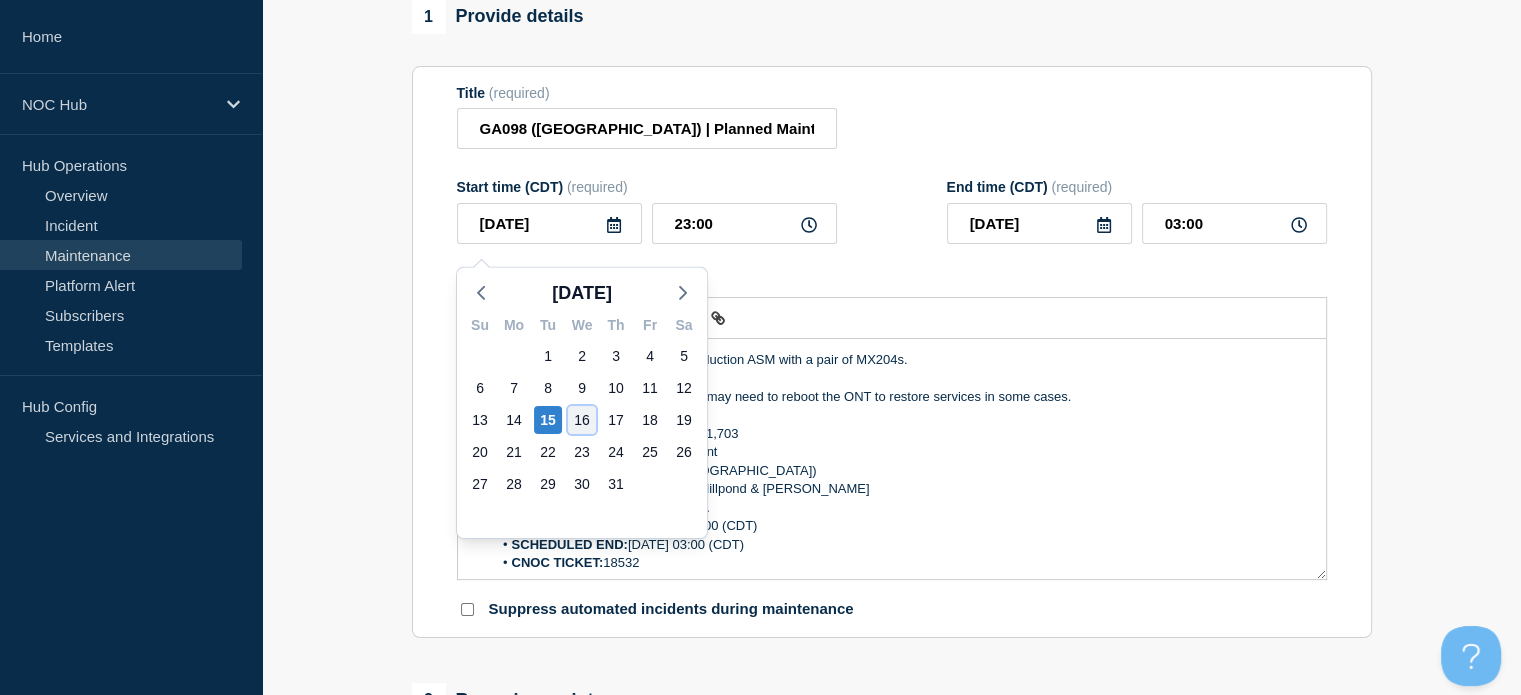 click on "16" 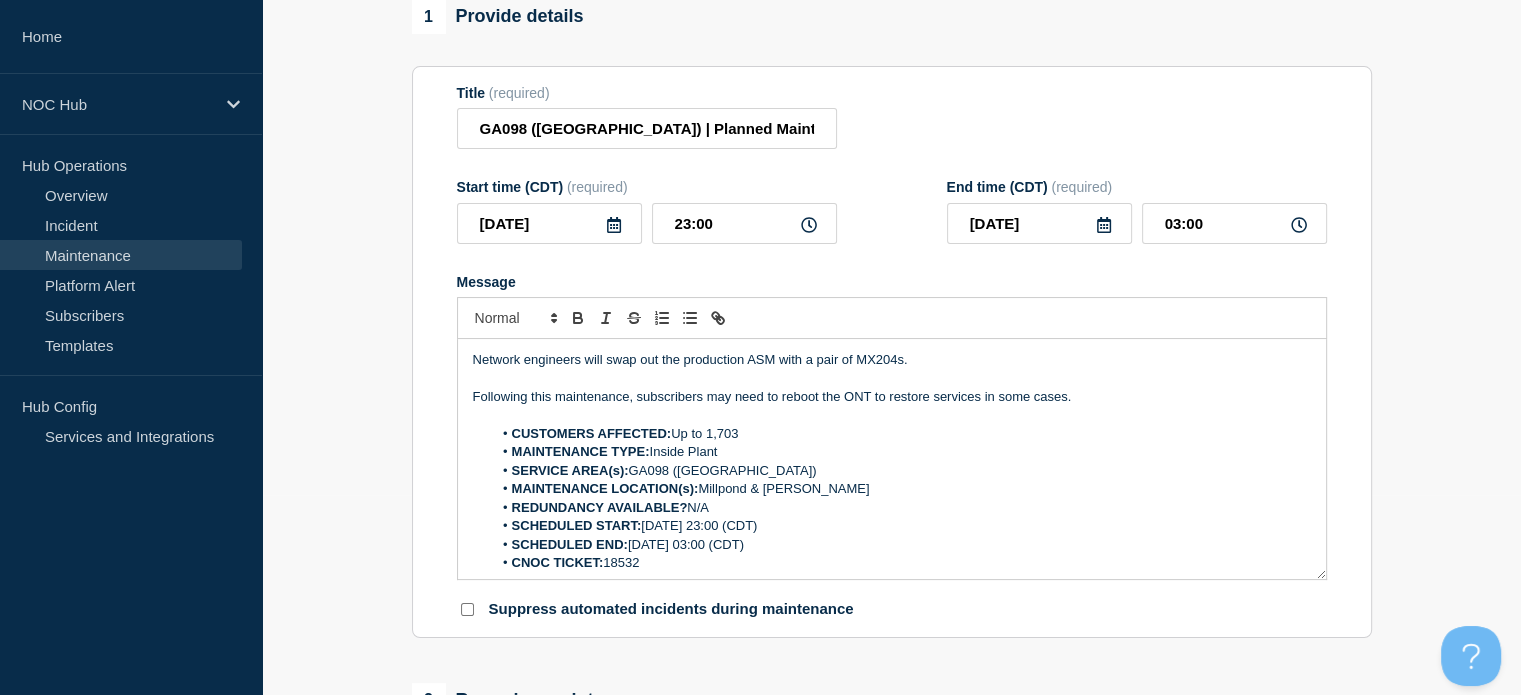 click on "Message" at bounding box center [892, 282] 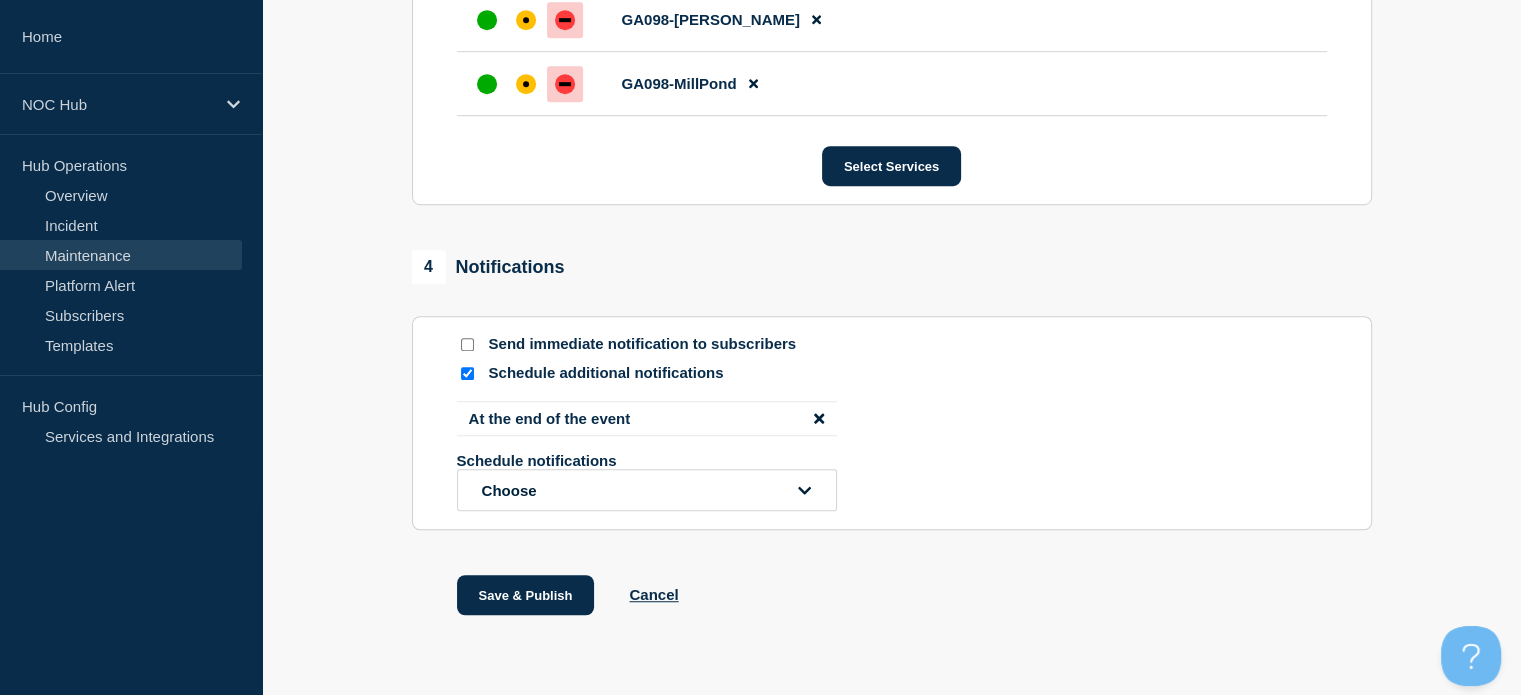 scroll, scrollTop: 1341, scrollLeft: 0, axis: vertical 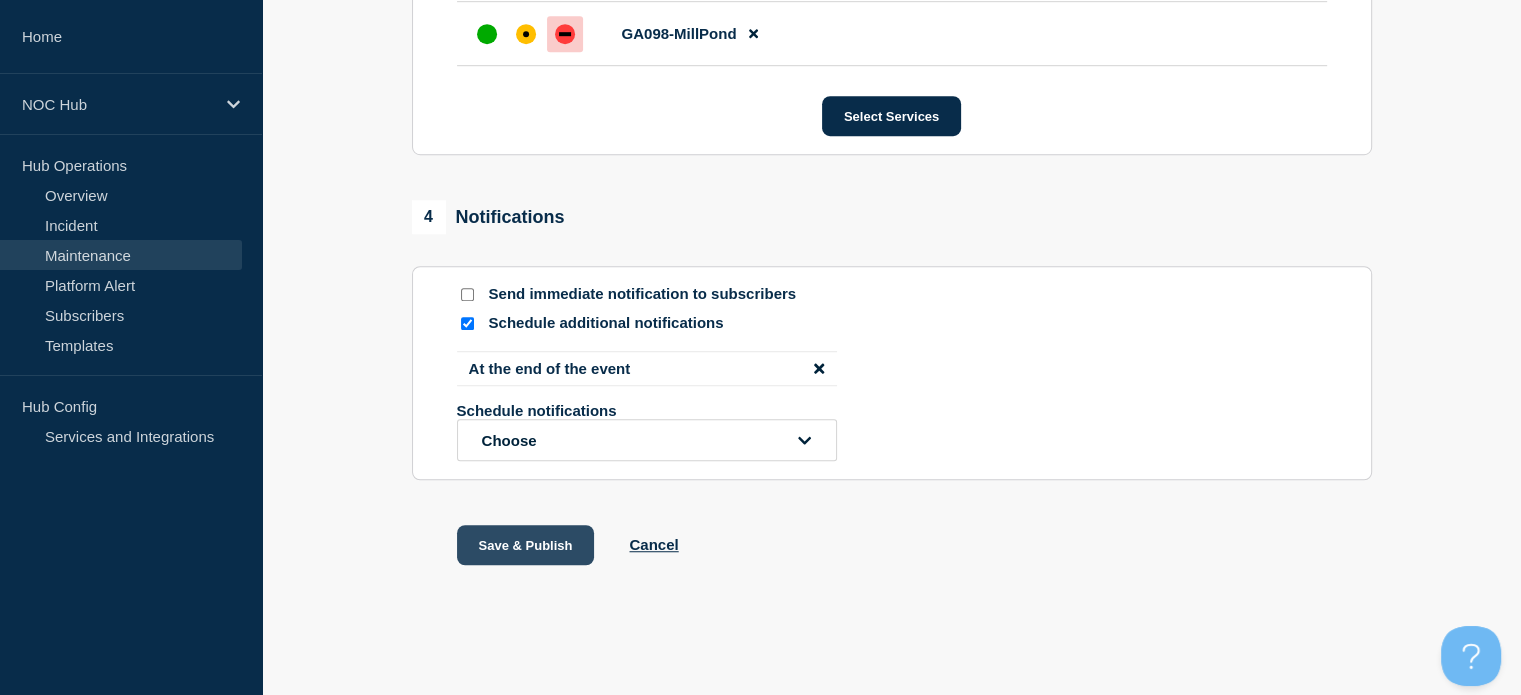 click on "Save & Publish" at bounding box center [526, 545] 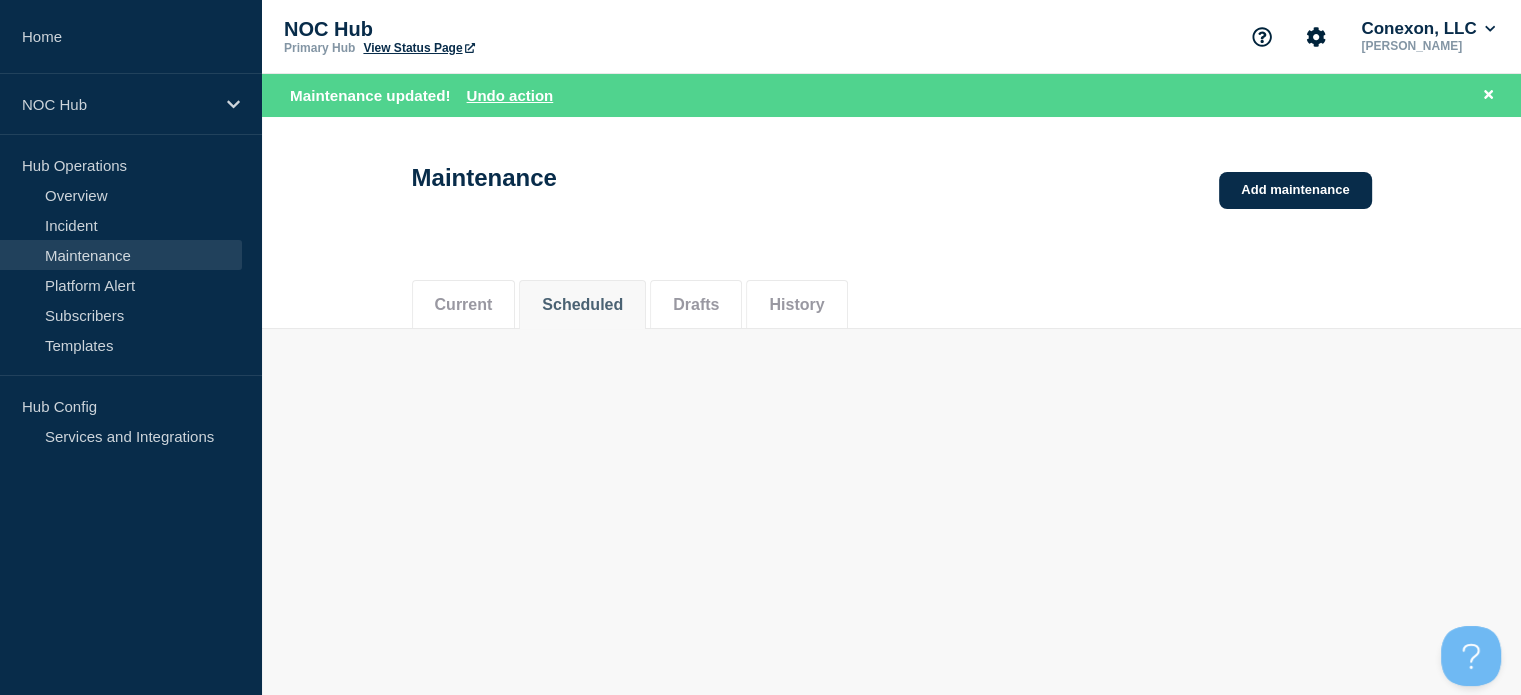 scroll, scrollTop: 0, scrollLeft: 0, axis: both 